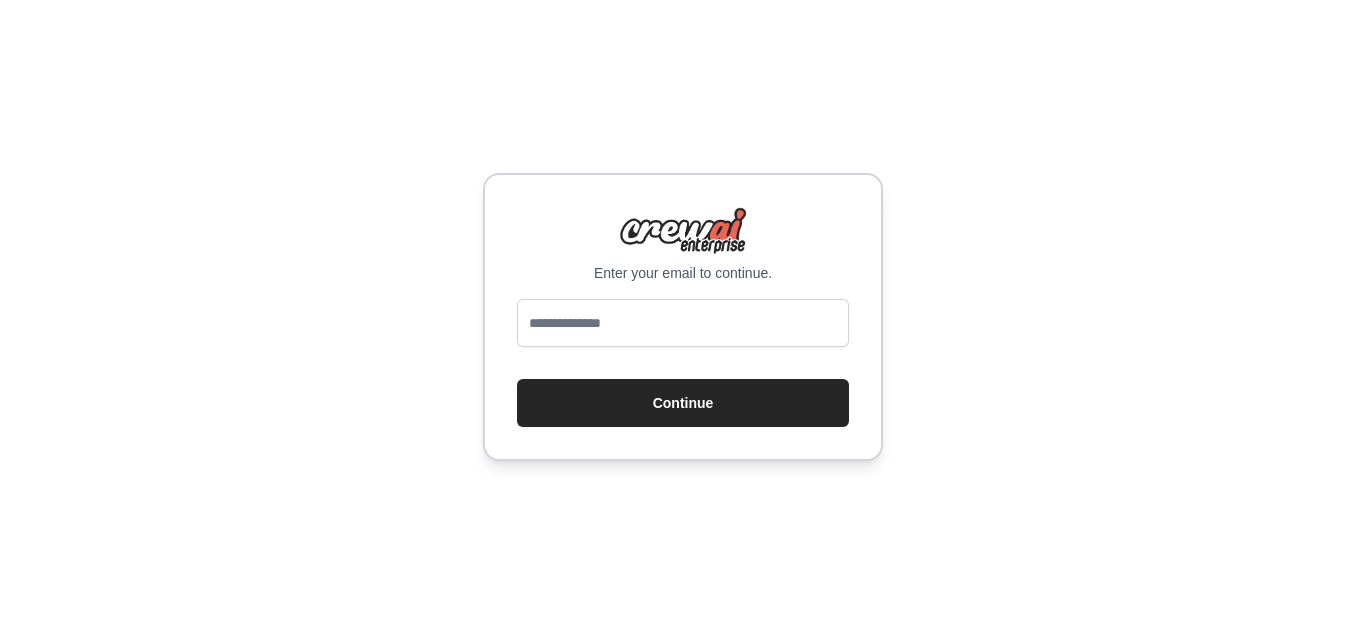 scroll, scrollTop: 0, scrollLeft: 0, axis: both 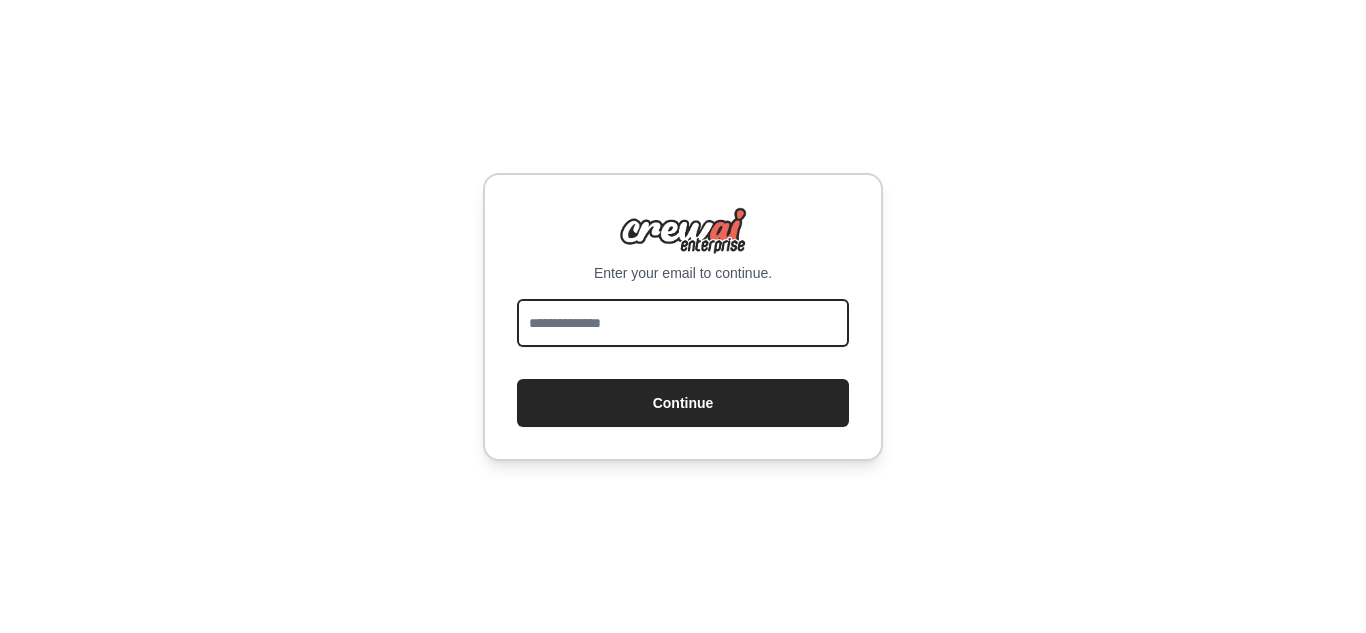 drag, startPoint x: 0, startPoint y: 0, endPoint x: 726, endPoint y: 318, distance: 792.5907 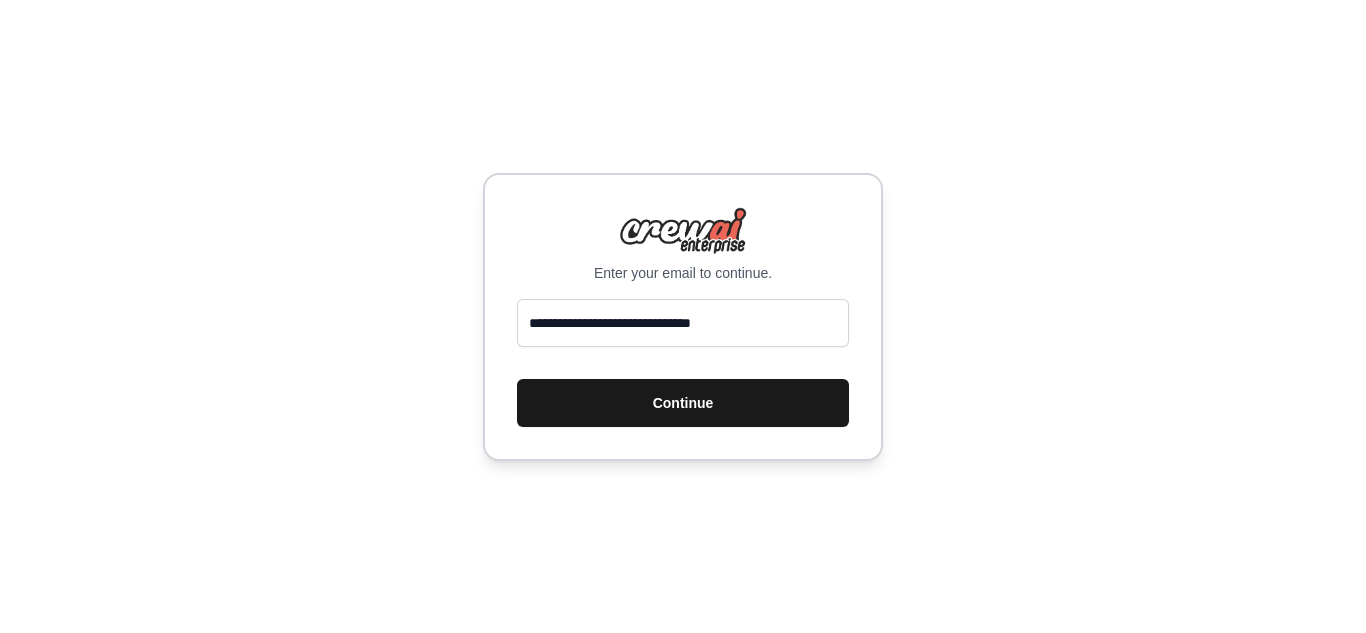 click on "Continue" at bounding box center (683, 403) 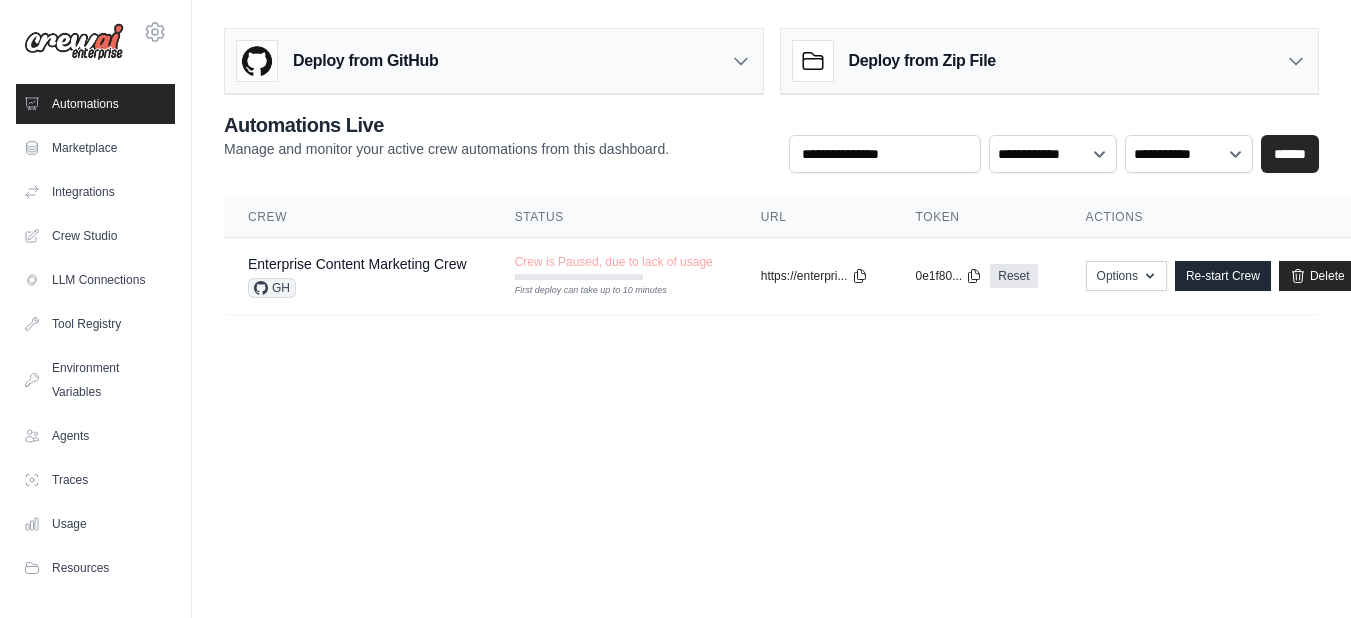 scroll, scrollTop: 0, scrollLeft: 0, axis: both 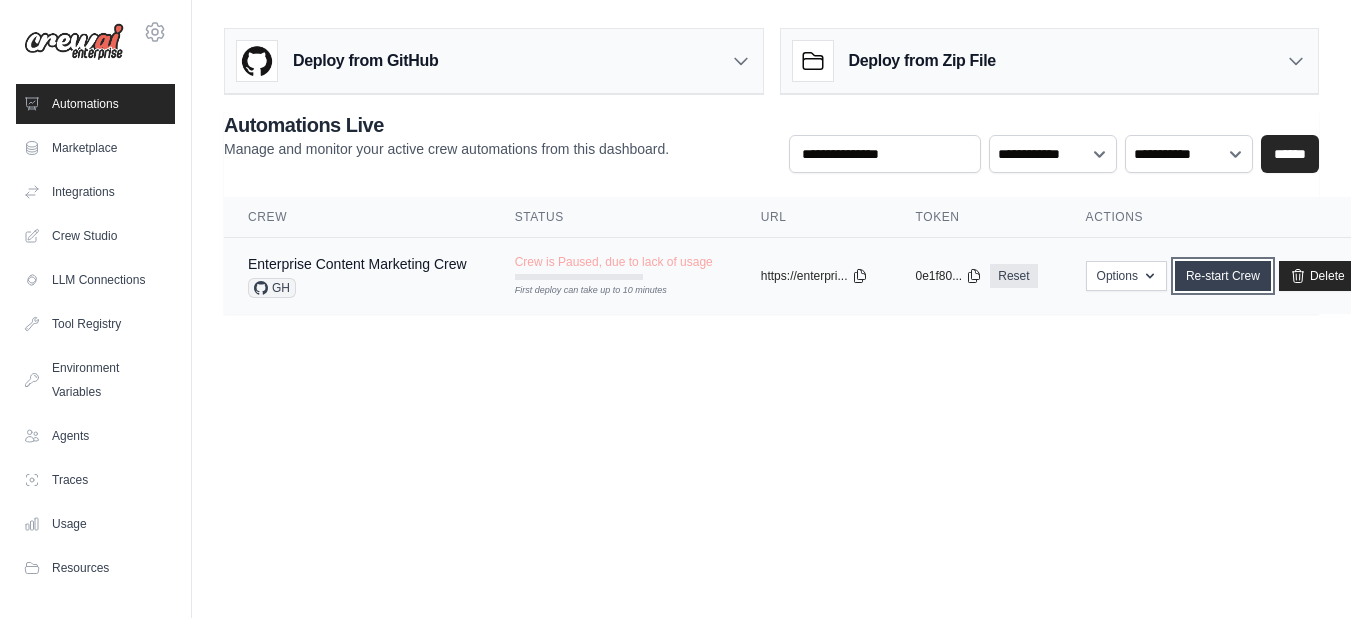 click on "Re-start Crew" at bounding box center (1223, 276) 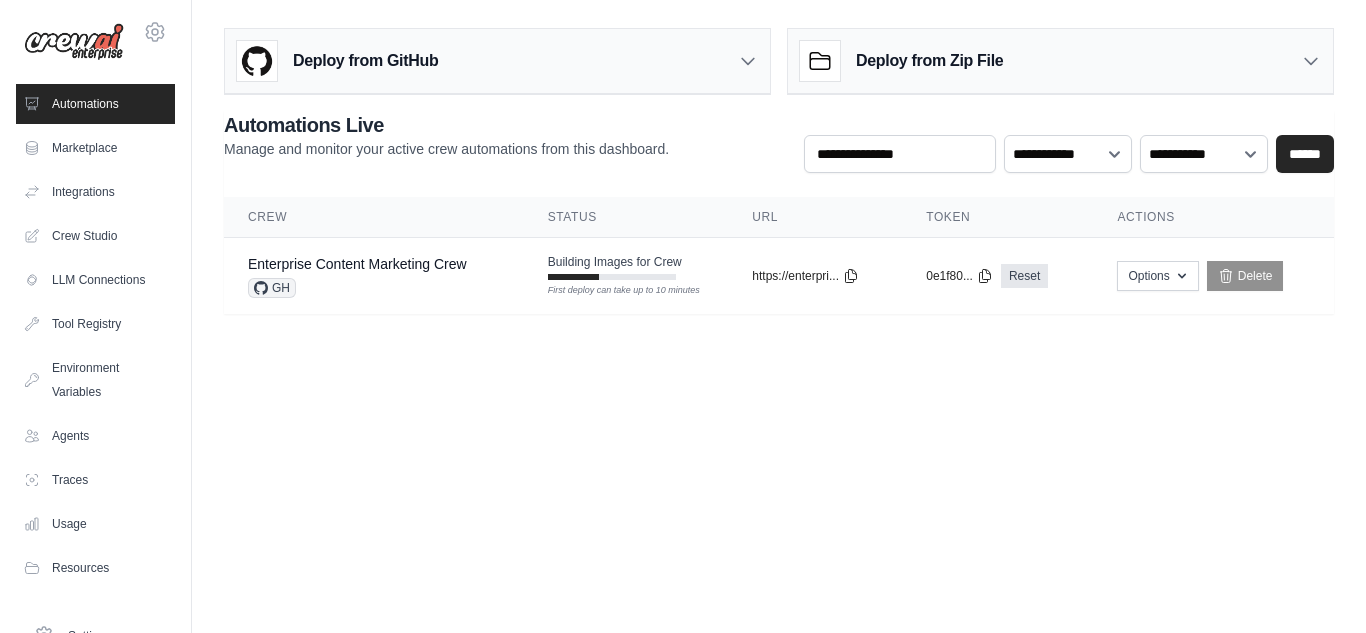 scroll, scrollTop: 0, scrollLeft: 0, axis: both 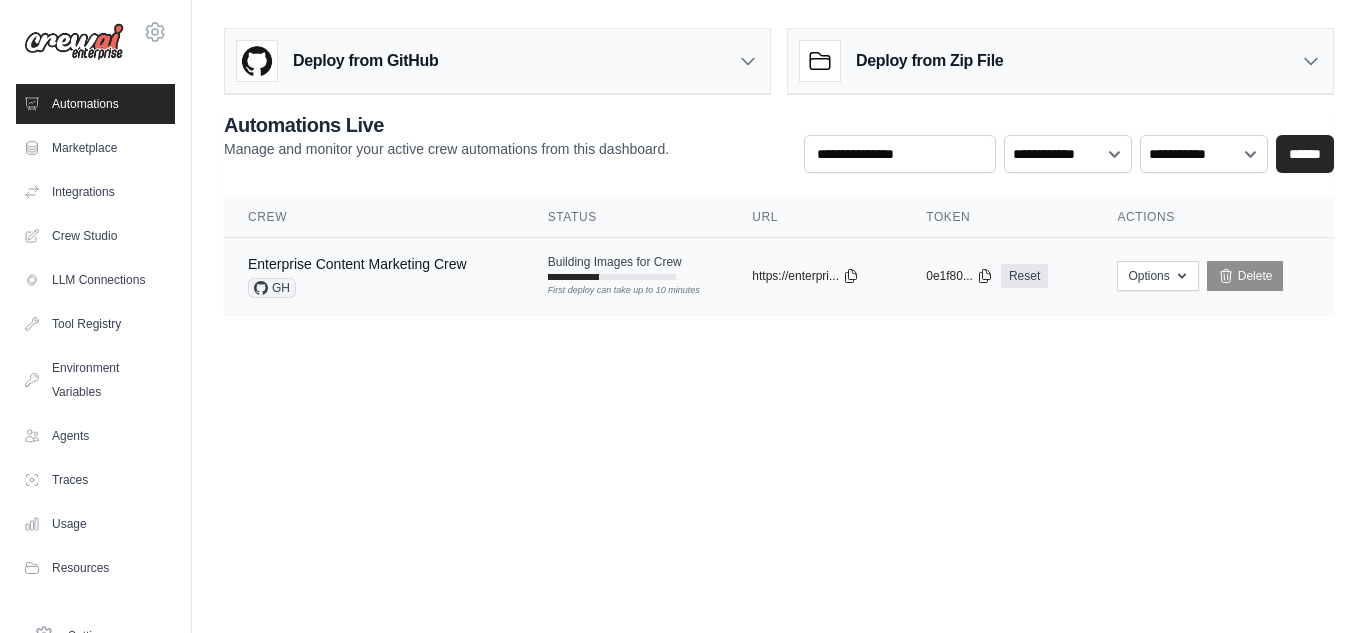 click on "GH" at bounding box center [272, 288] 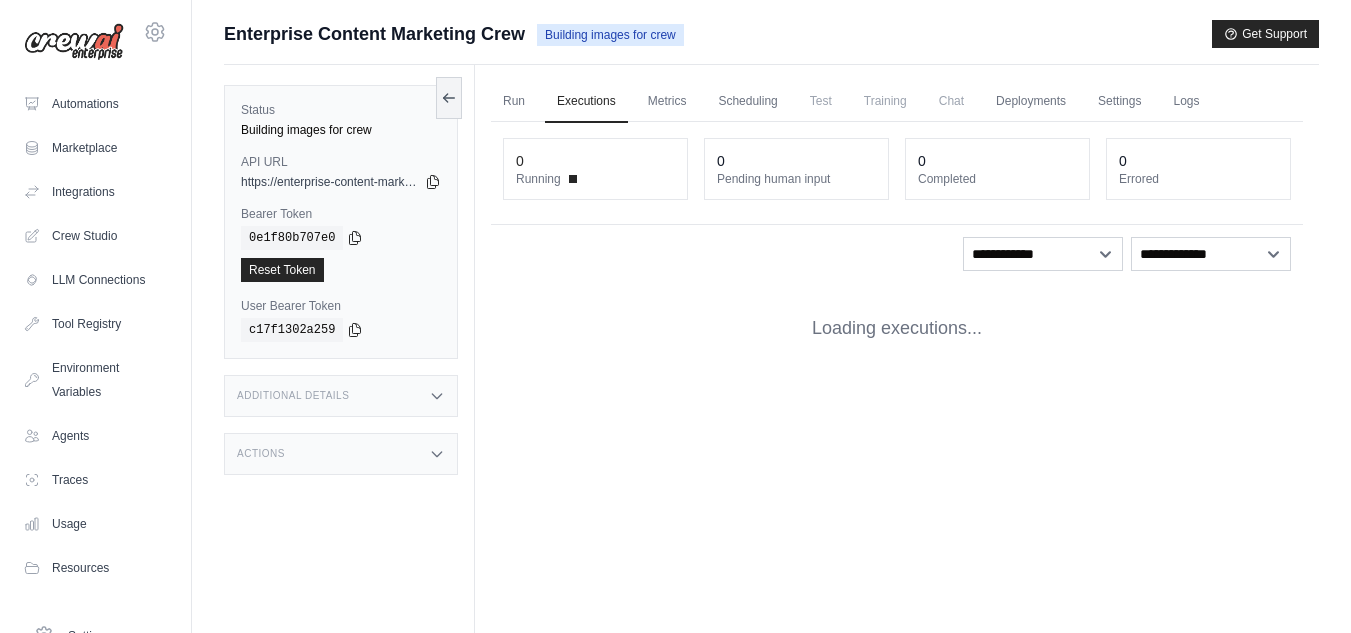 scroll, scrollTop: 0, scrollLeft: 0, axis: both 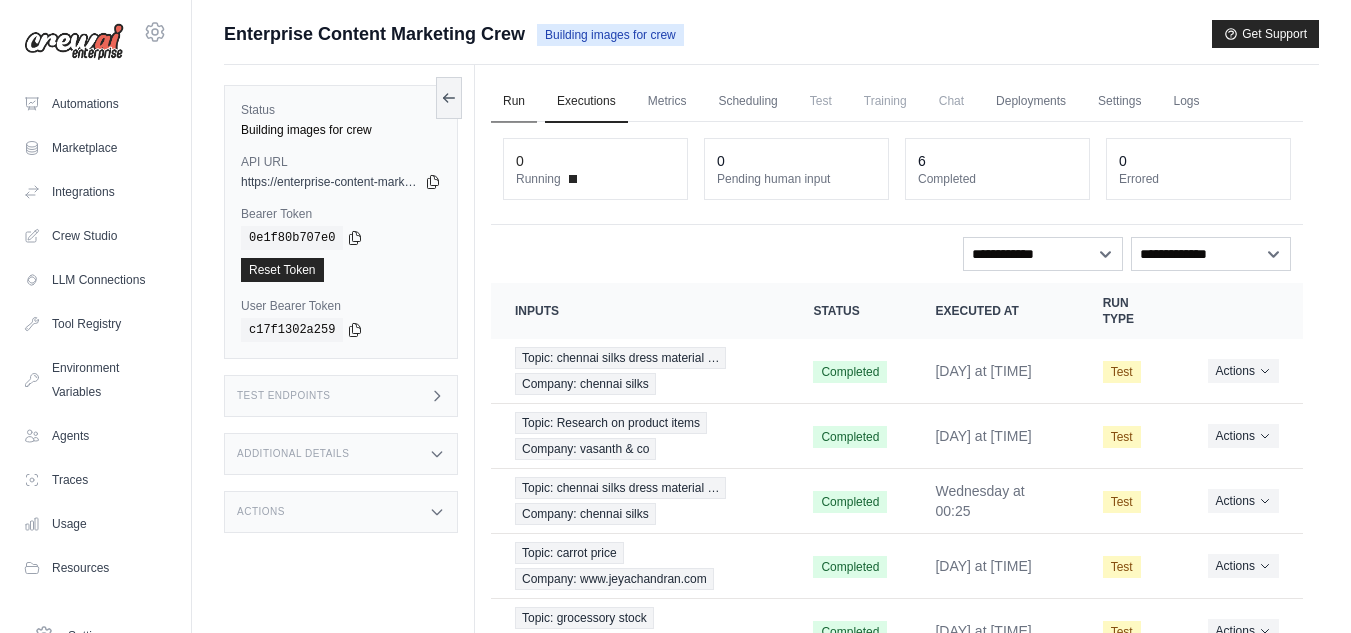 click on "Run" at bounding box center (514, 102) 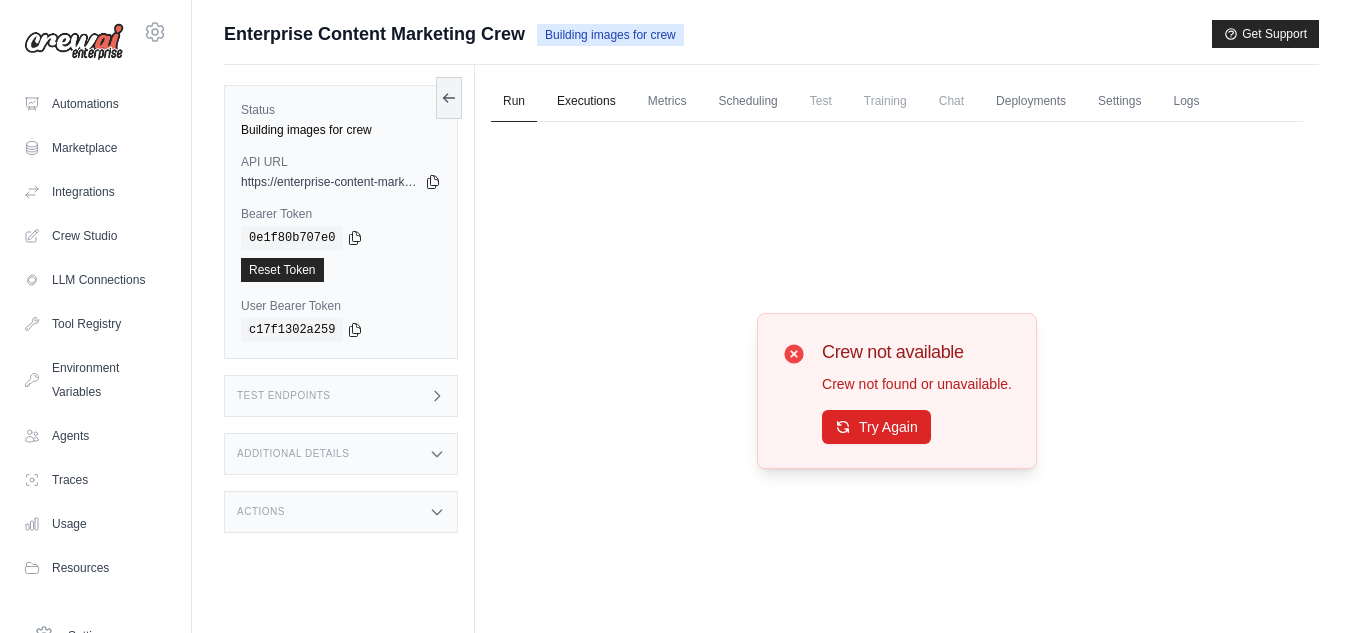 click on "Executions" at bounding box center (586, 102) 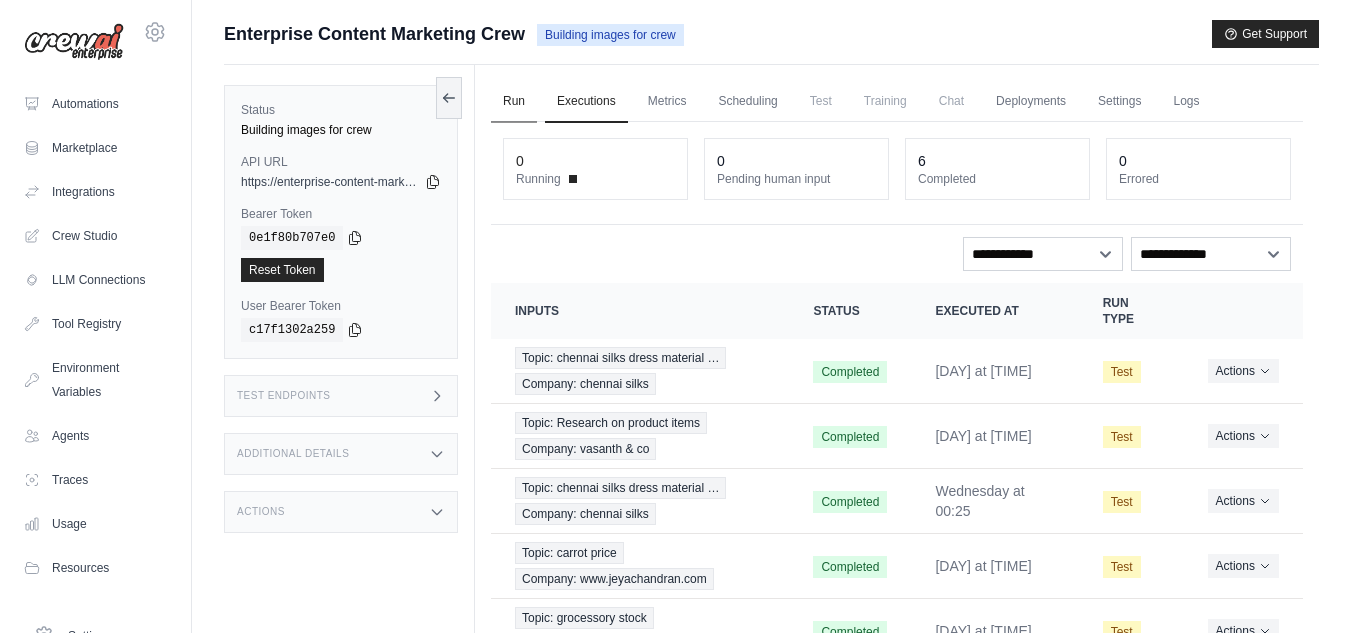 click on "Run" at bounding box center (514, 102) 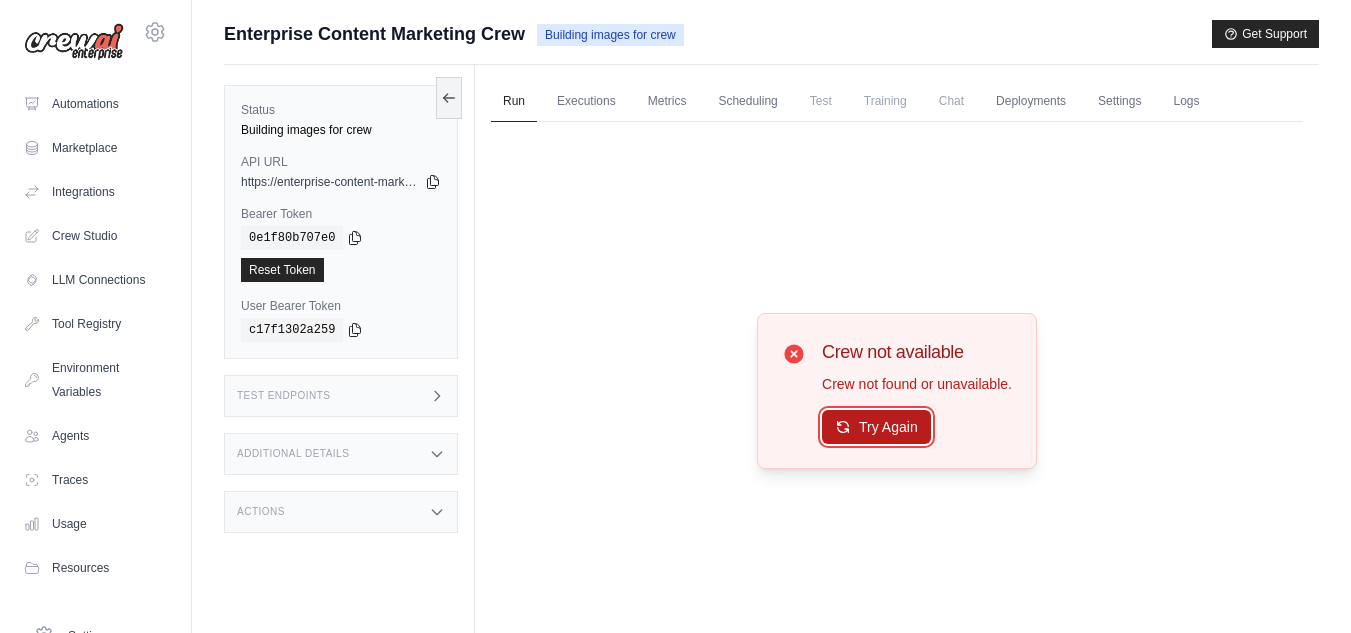 click on "Try Again" at bounding box center [876, 427] 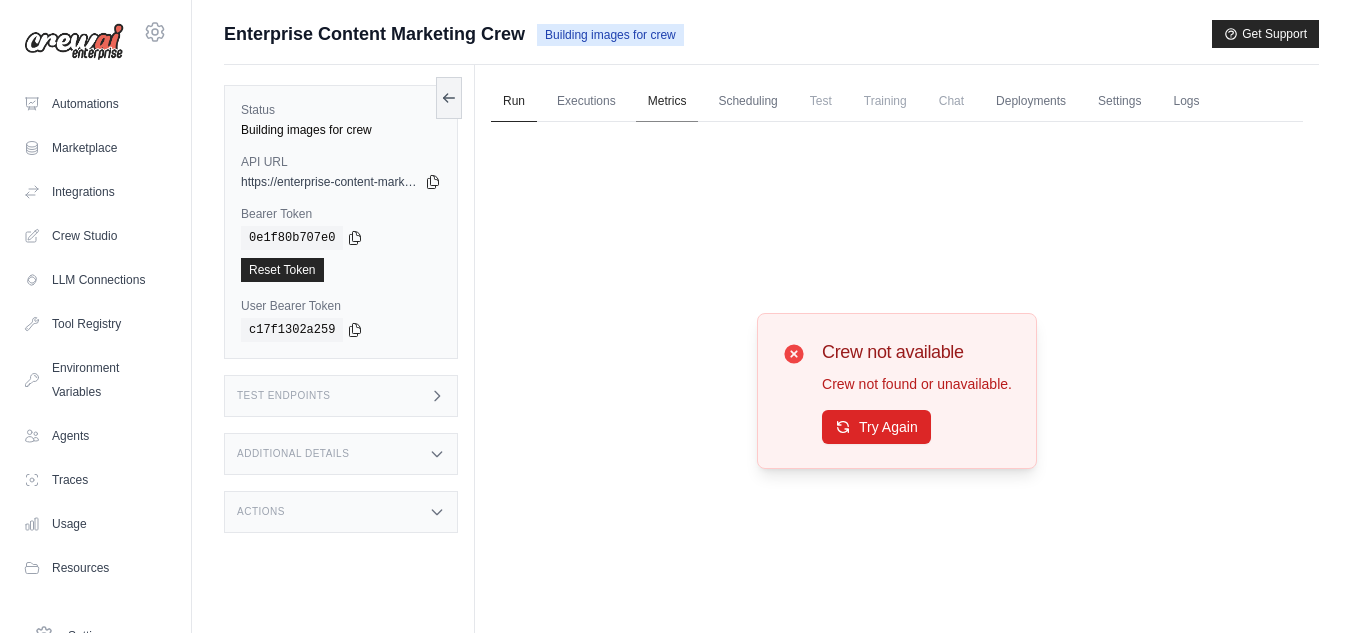 click on "Metrics" at bounding box center [667, 102] 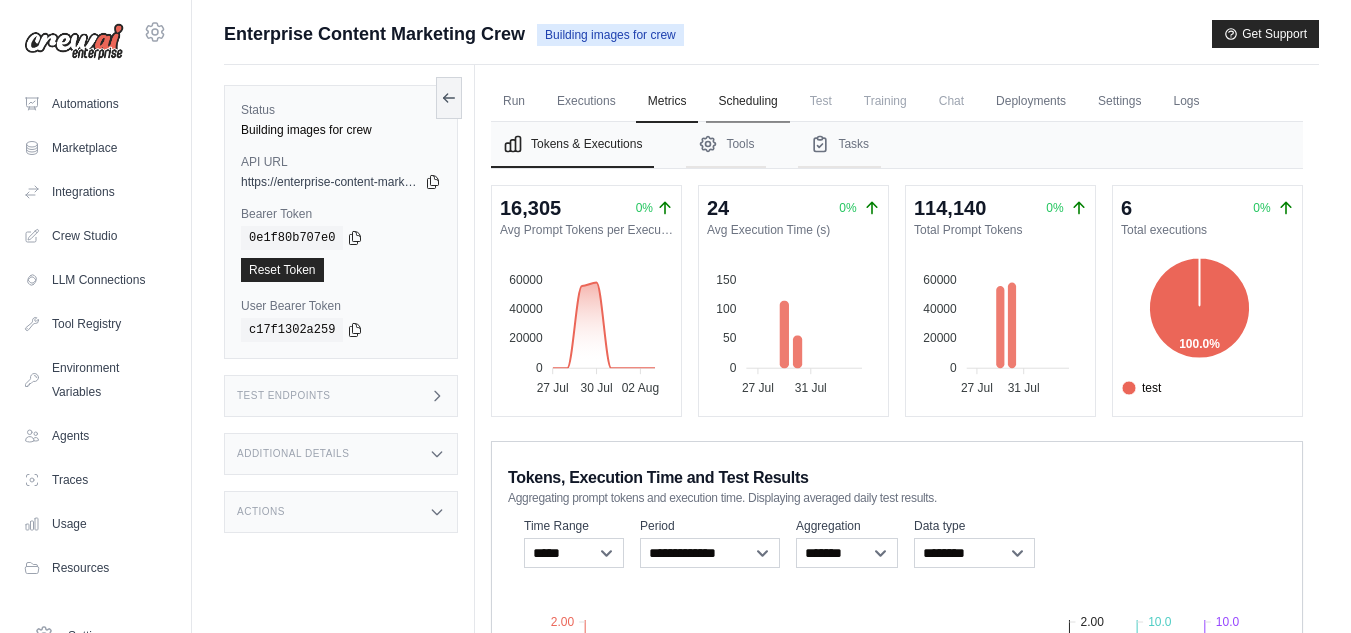 click on "Scheduling" at bounding box center [747, 102] 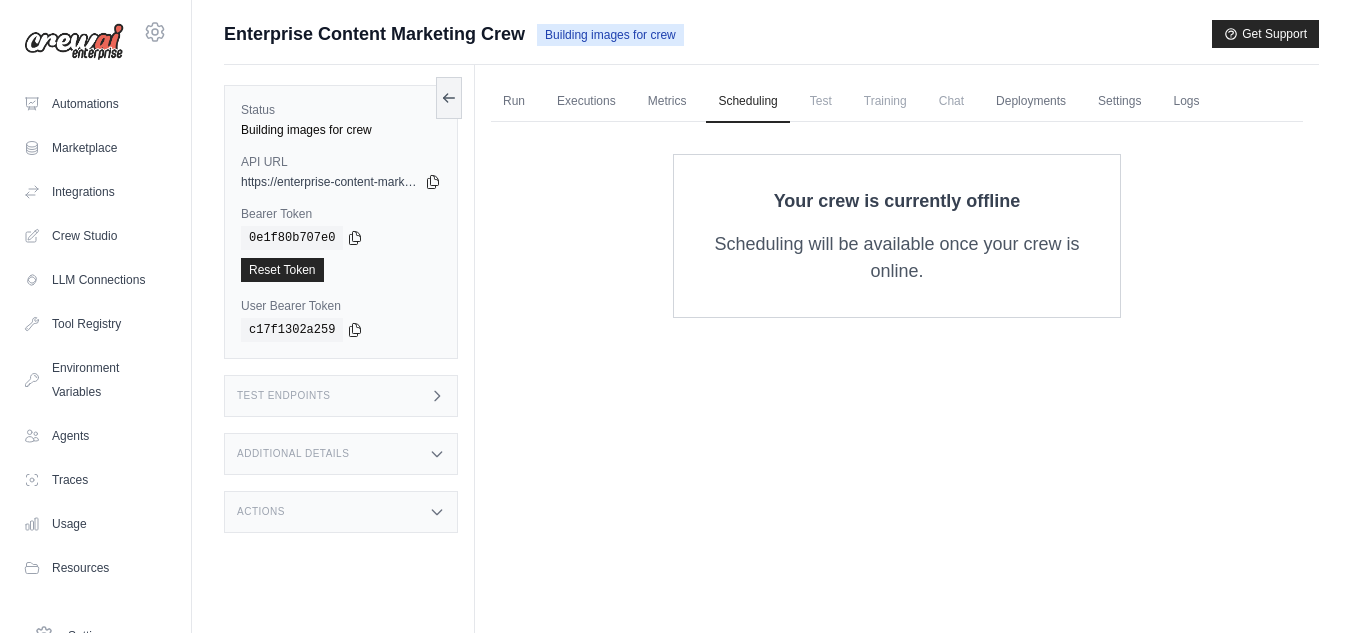 click on "Test" at bounding box center (821, 101) 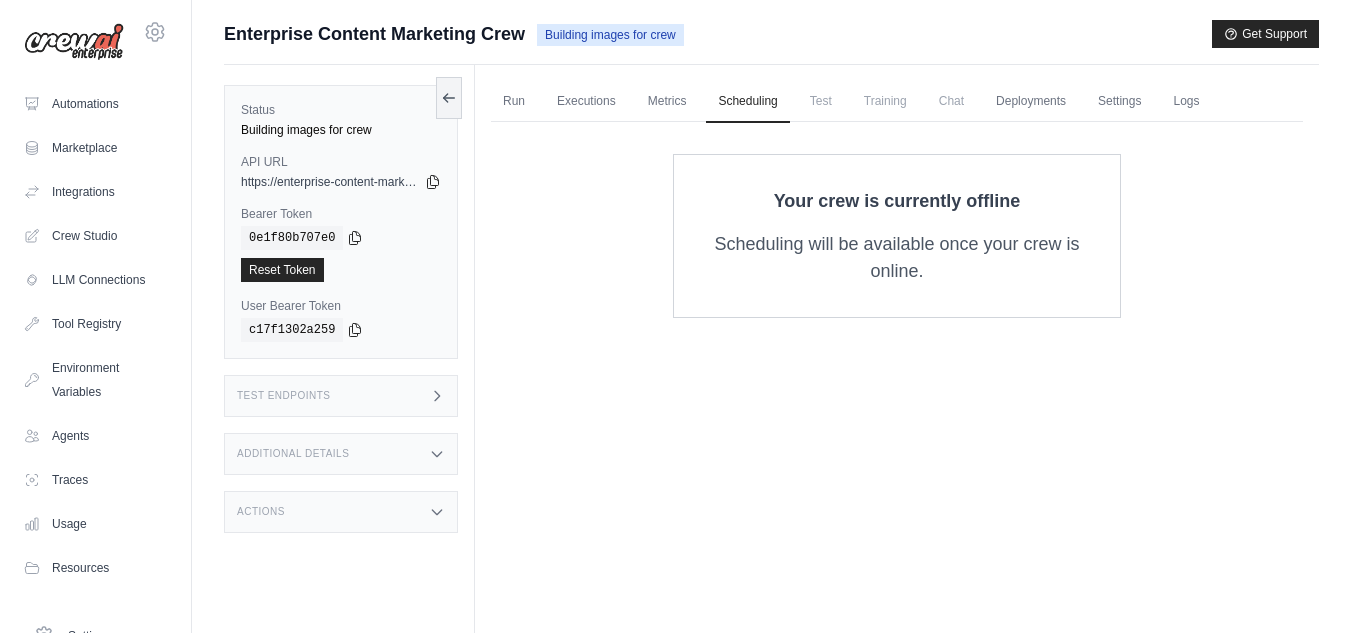 scroll, scrollTop: 0, scrollLeft: 0, axis: both 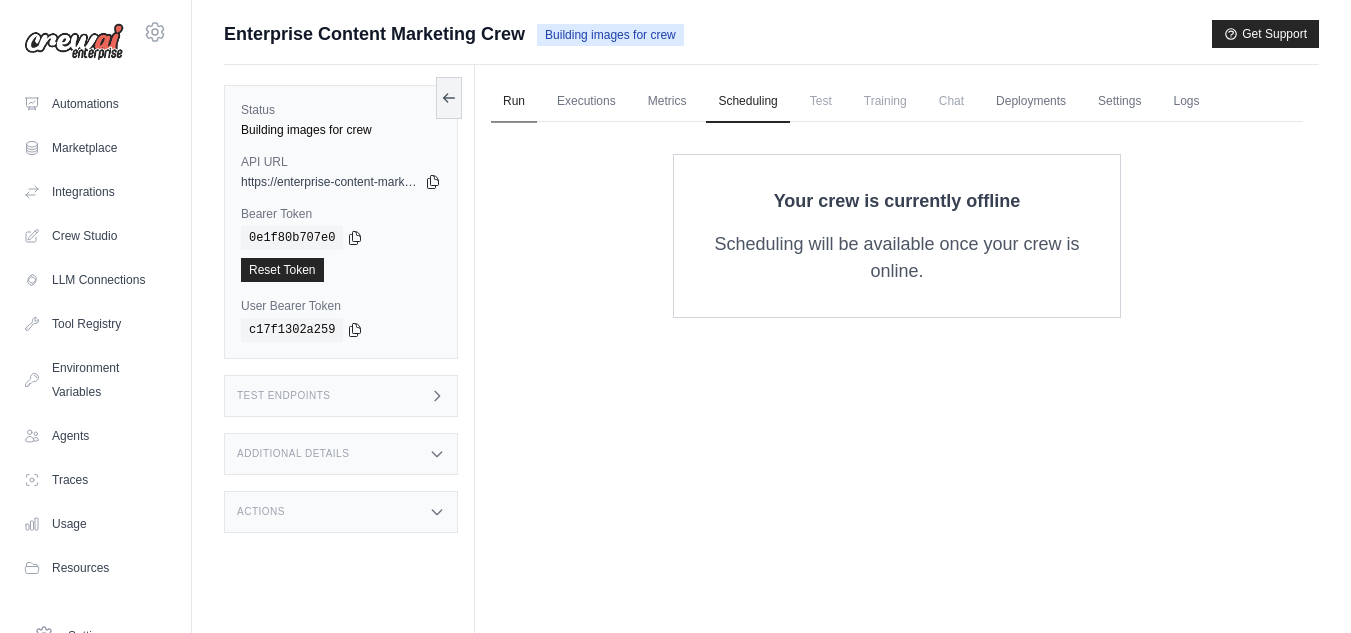 click on "Run" at bounding box center [514, 102] 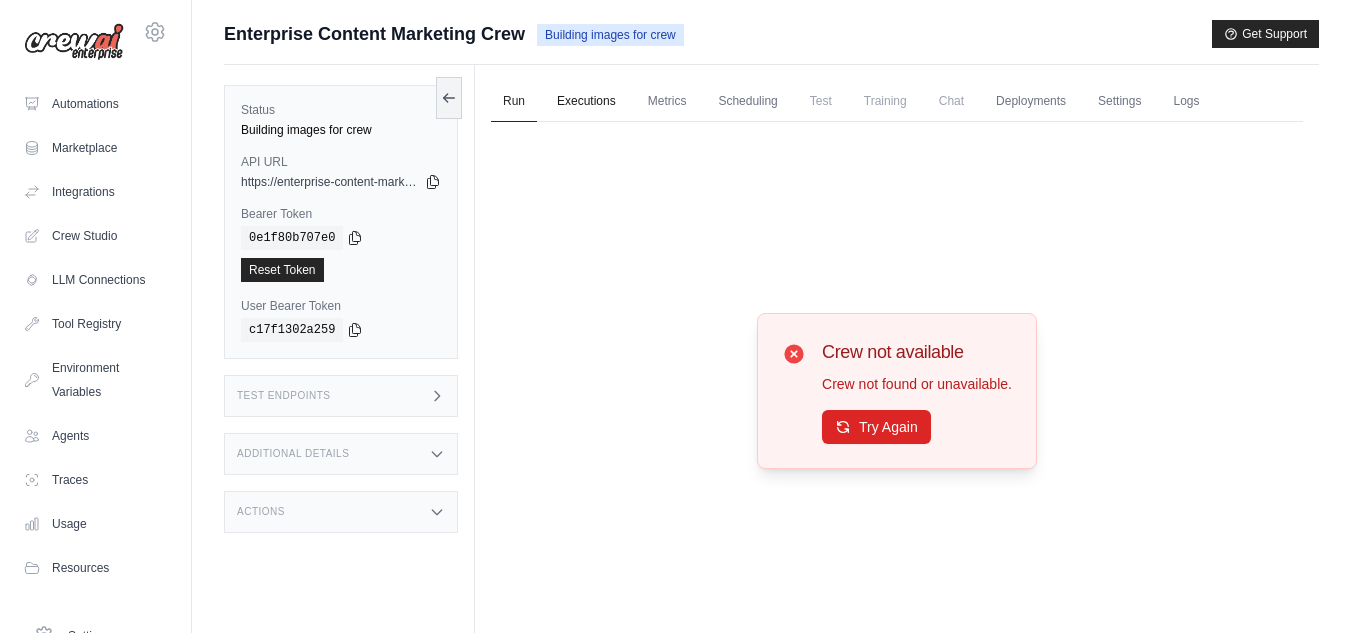 click on "Executions" at bounding box center [586, 102] 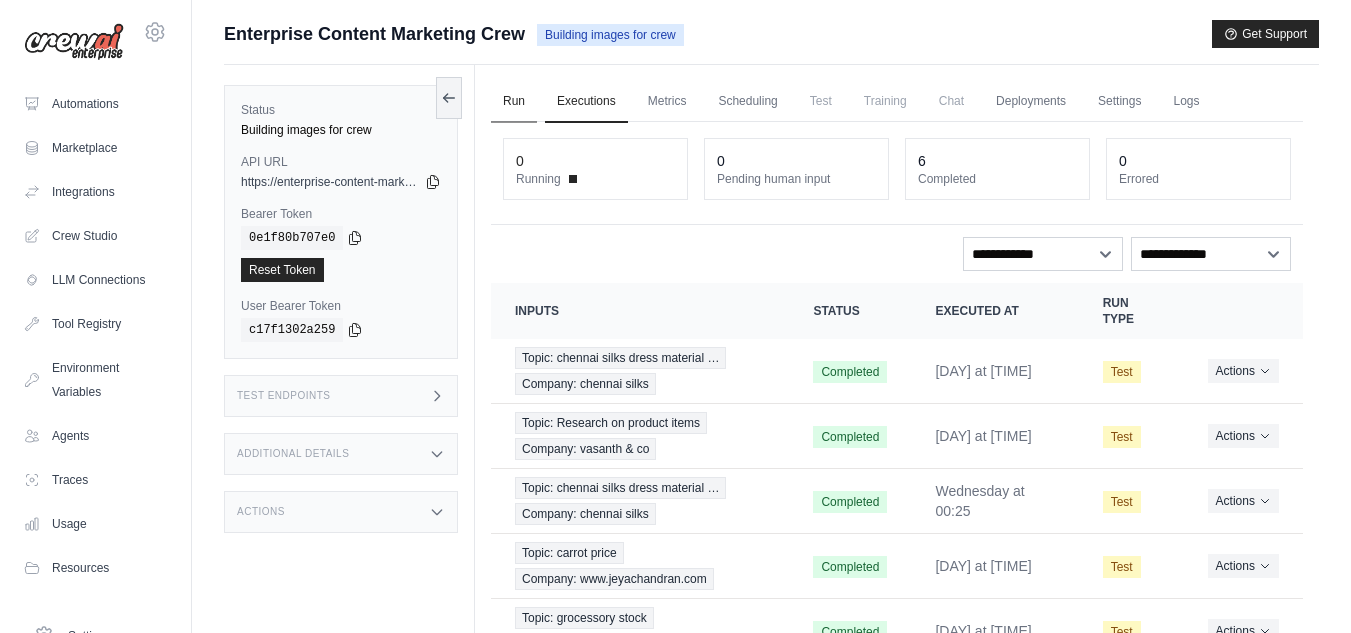 click on "Run" at bounding box center [514, 102] 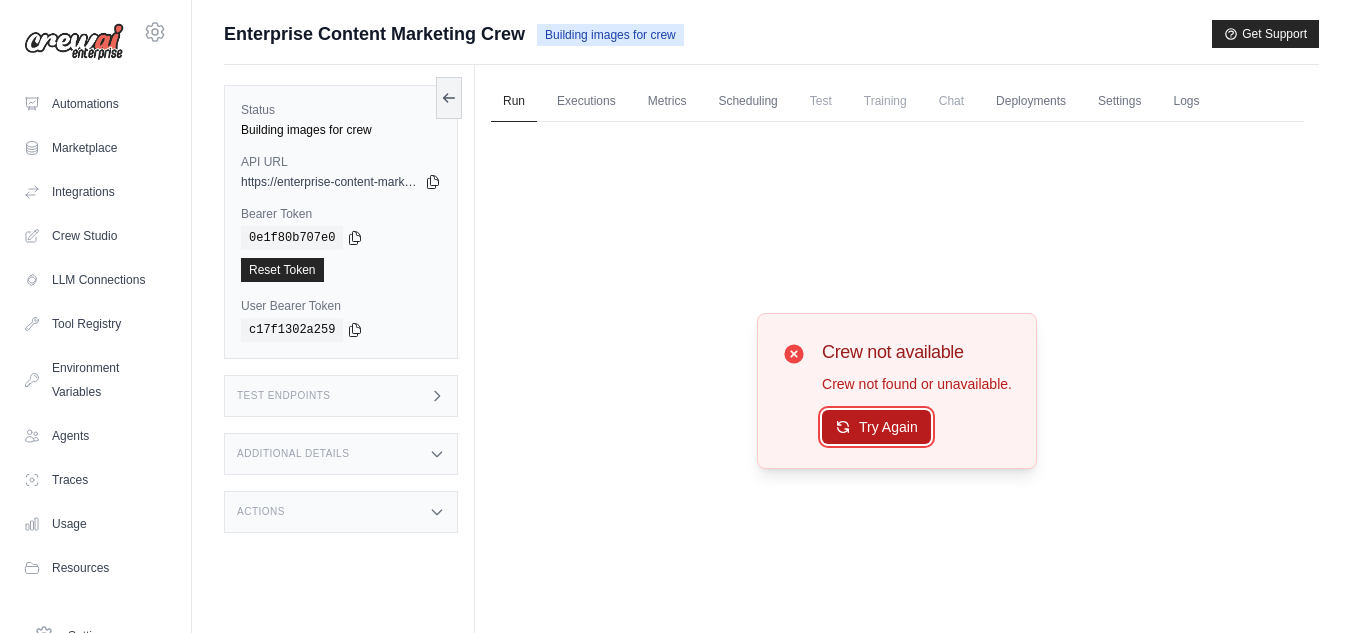 click on "Try Again" at bounding box center (876, 427) 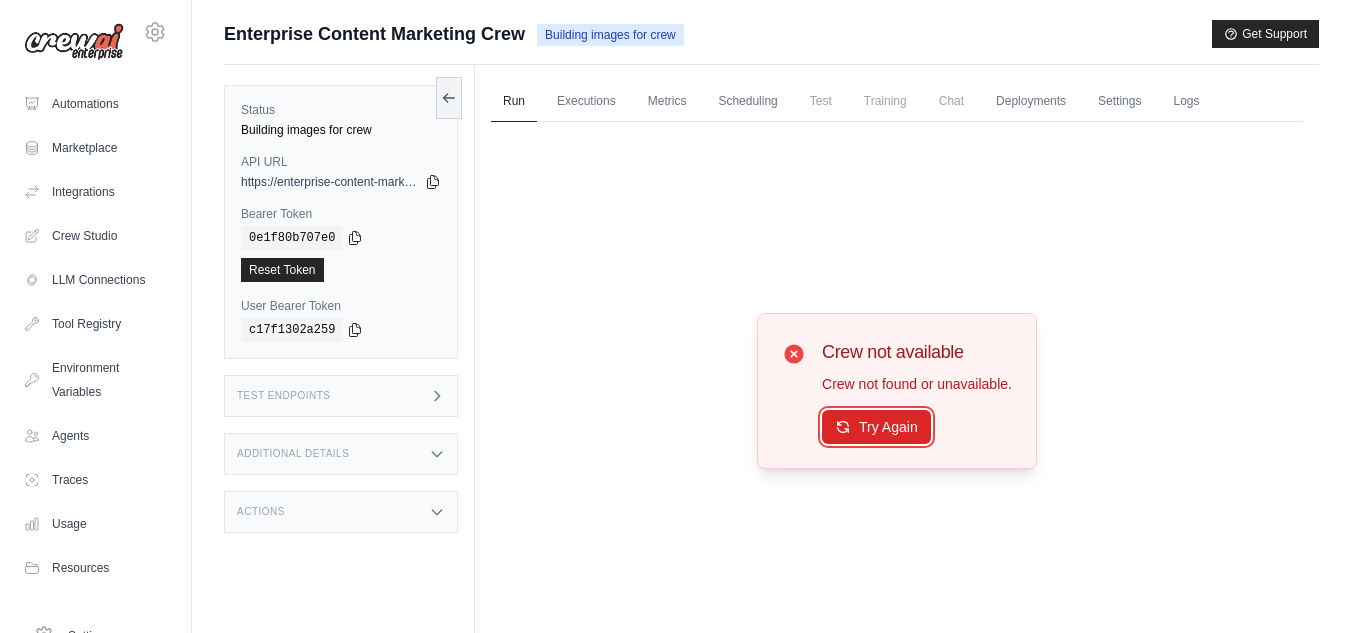 click on "Try Again" at bounding box center [876, 427] 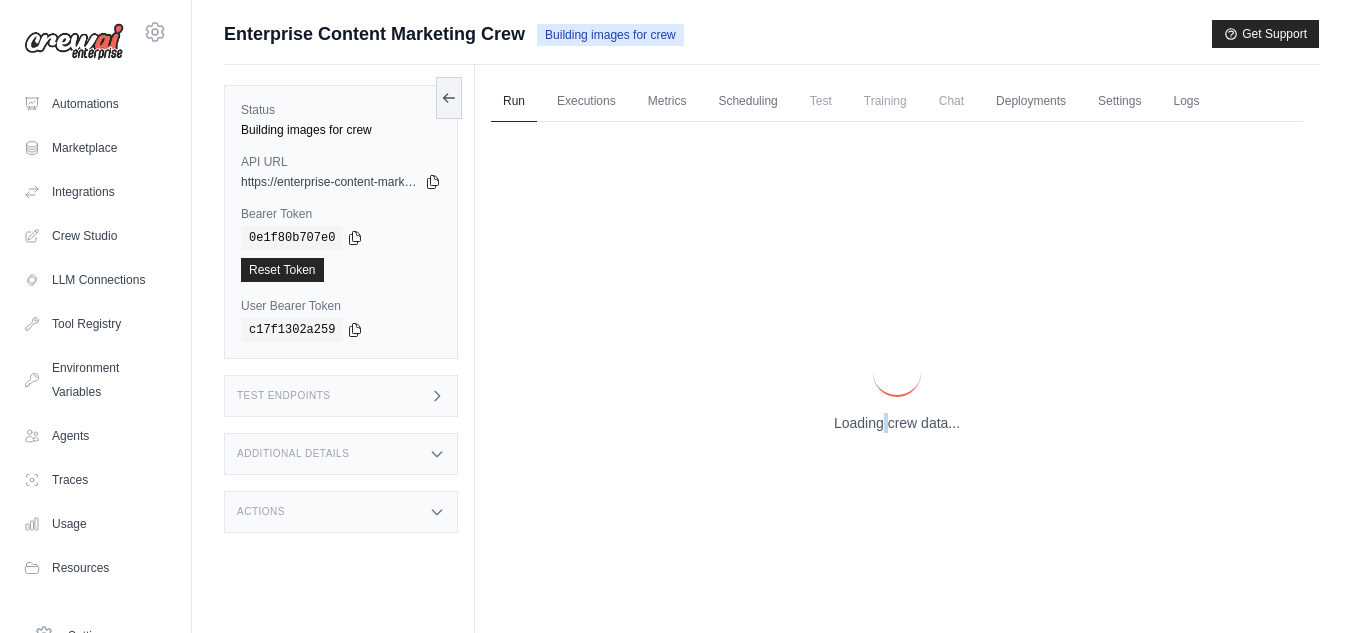 click on "Loading crew data..." at bounding box center [897, 423] 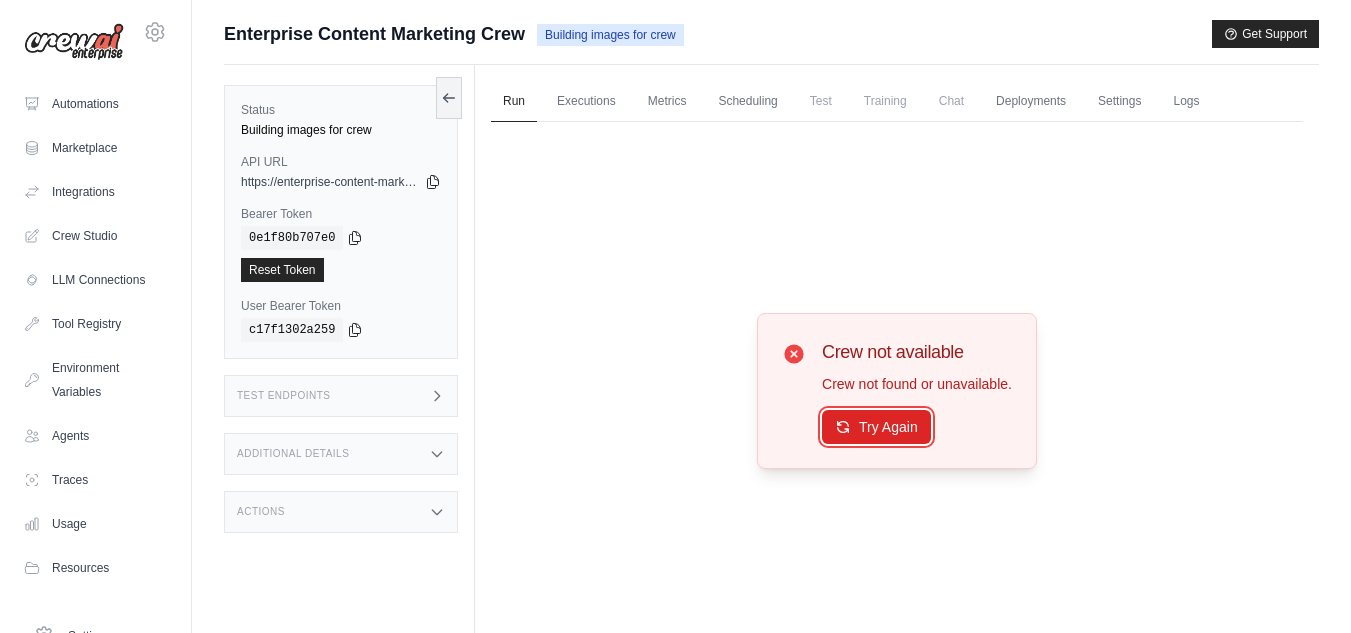 click on "Try Again" at bounding box center [876, 427] 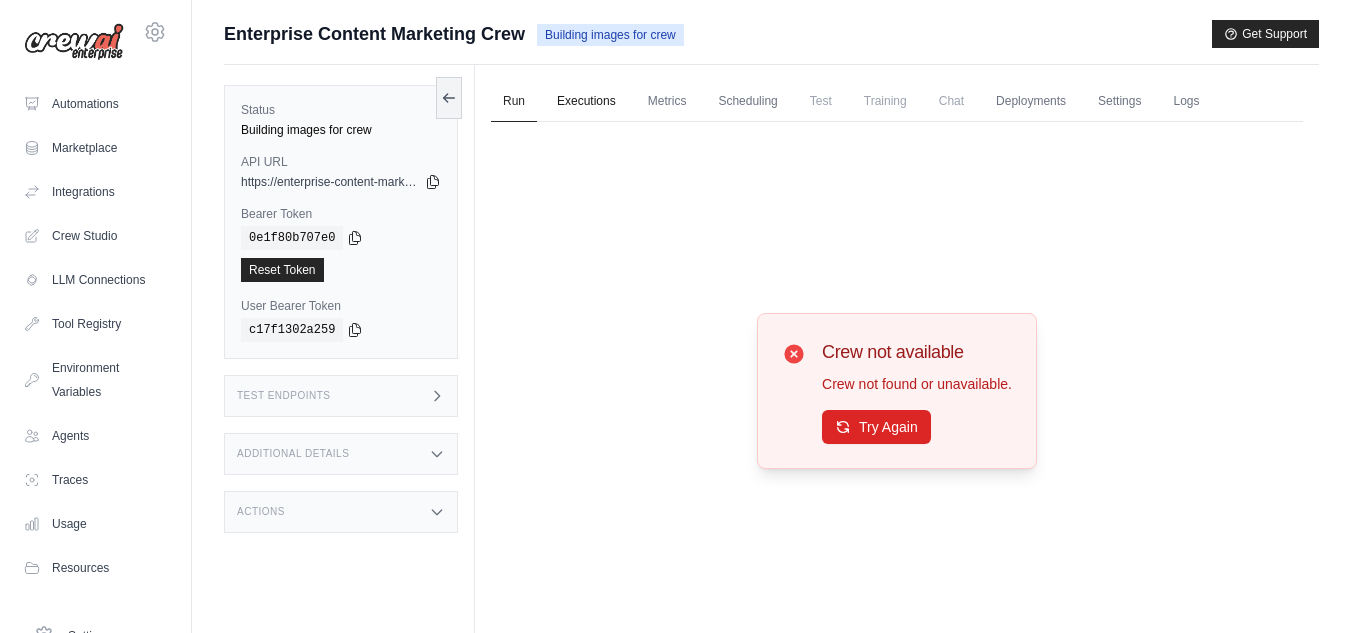 click on "Executions" at bounding box center [586, 102] 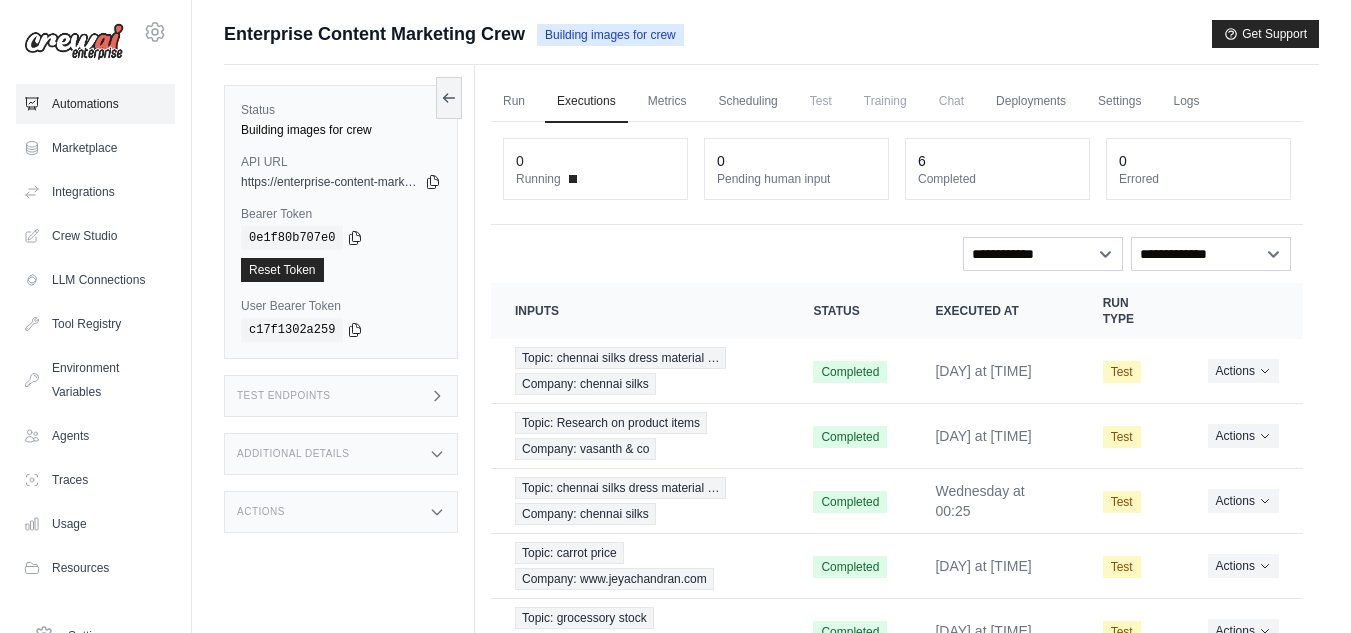 click on "Automations" at bounding box center (95, 104) 